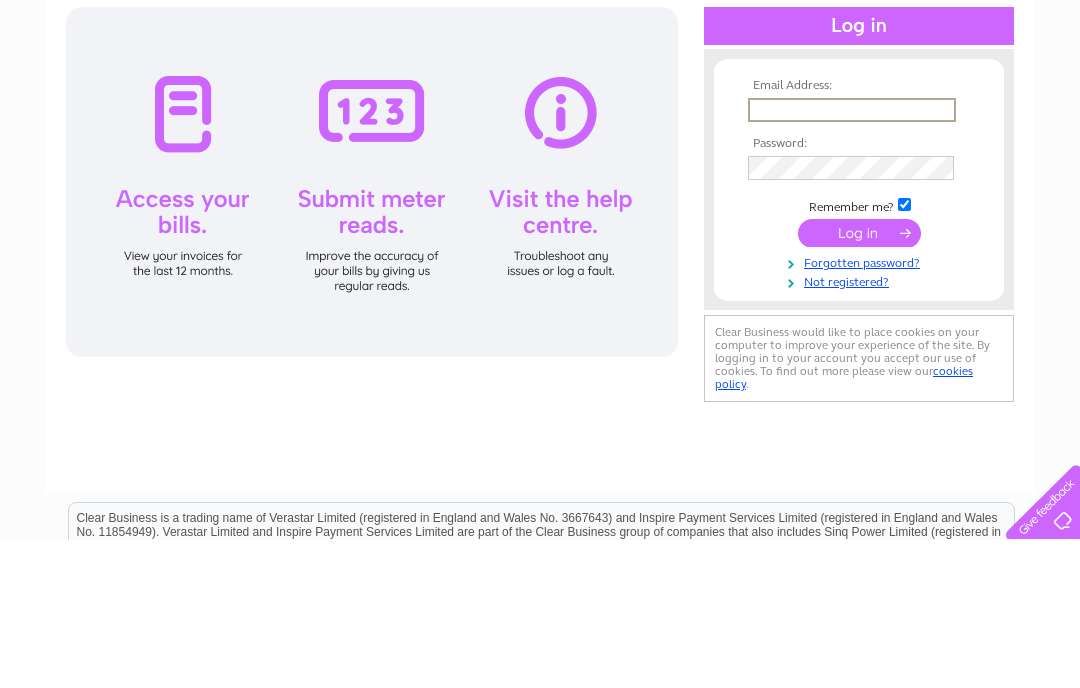 scroll, scrollTop: 0, scrollLeft: 0, axis: both 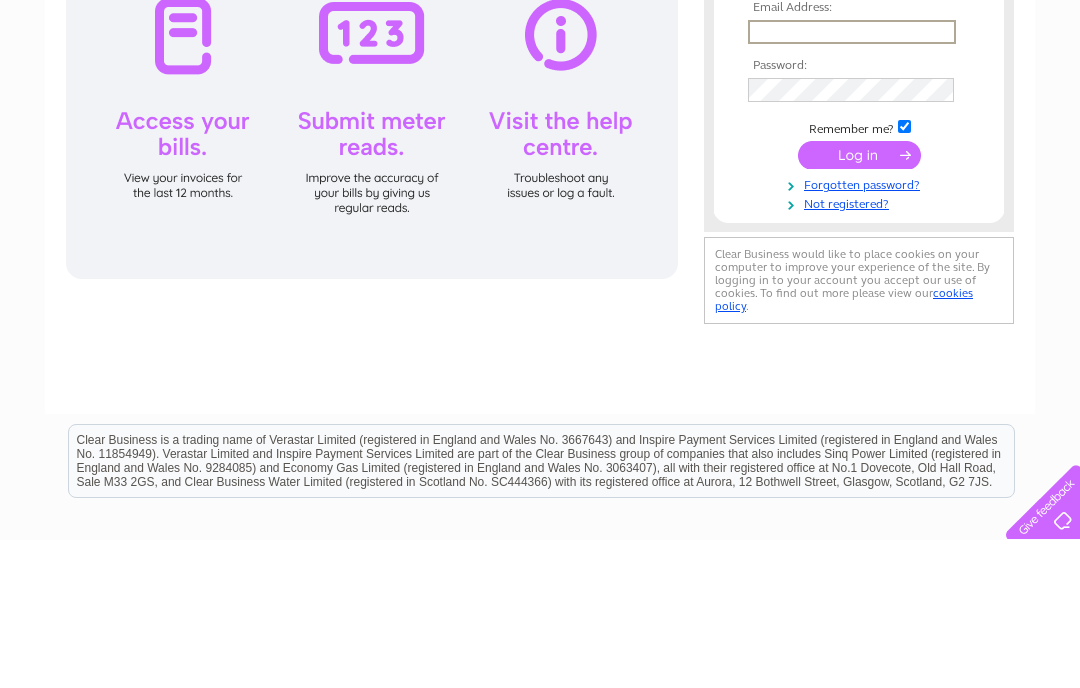 type on "[NAME]@[DOMAIN].[TLD]" 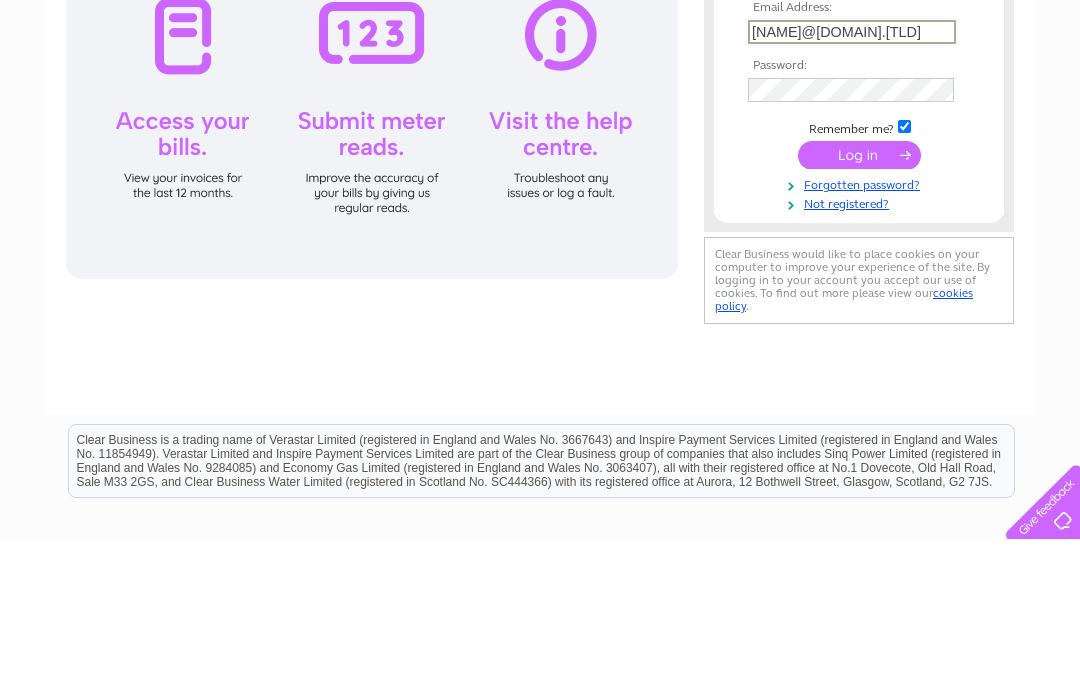 click at bounding box center (859, 303) 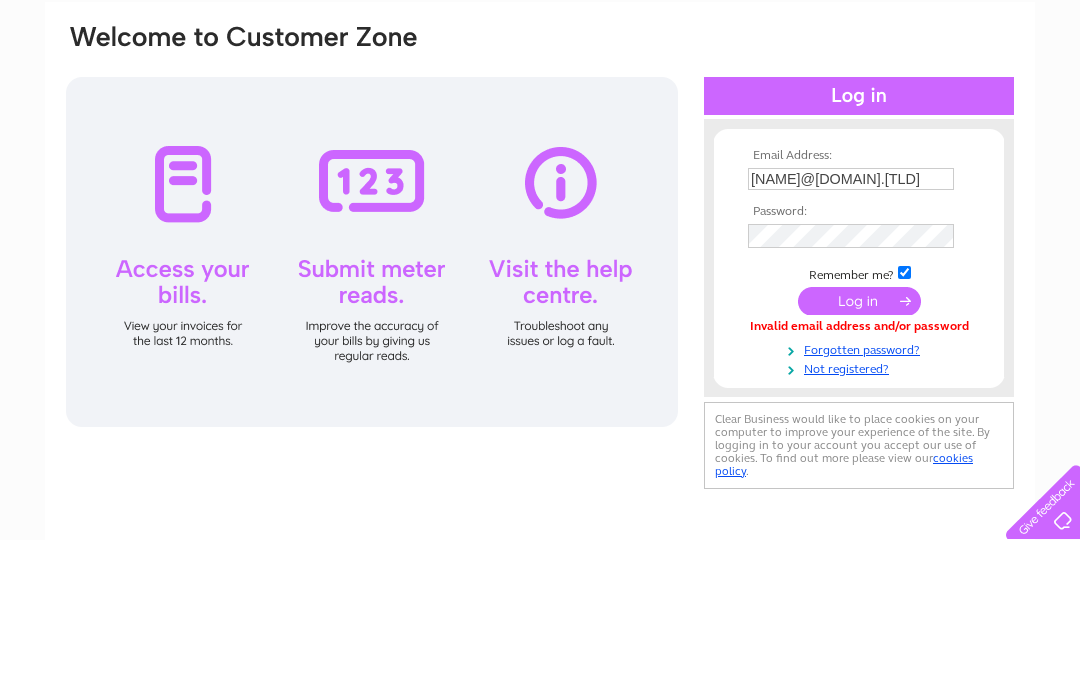 scroll, scrollTop: 148, scrollLeft: 0, axis: vertical 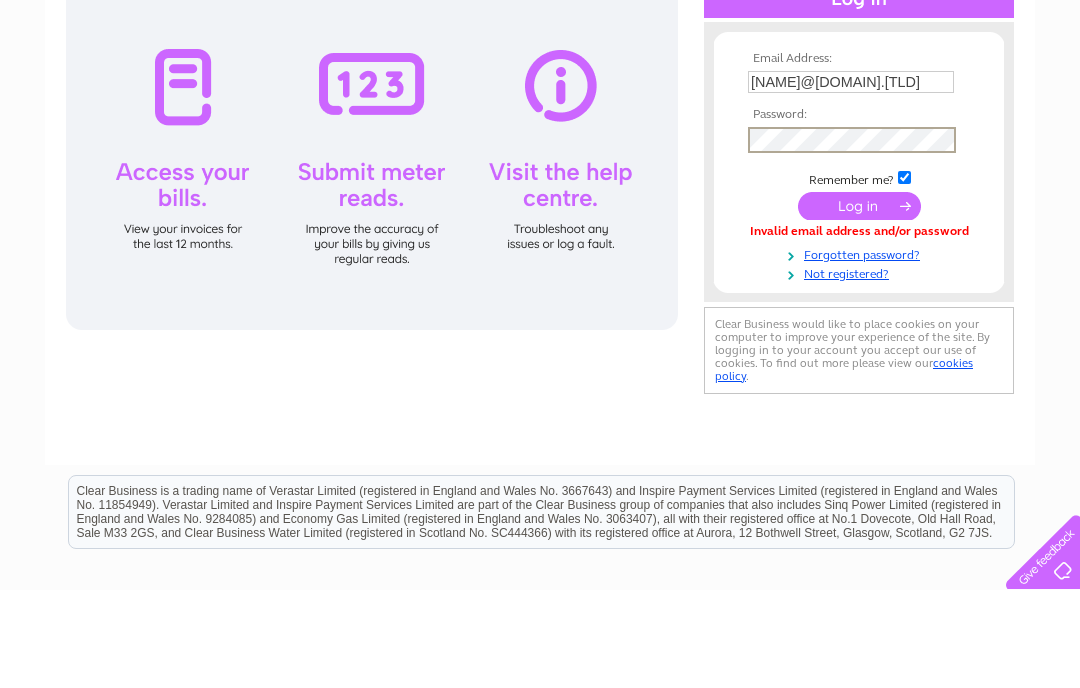 click at bounding box center [859, 304] 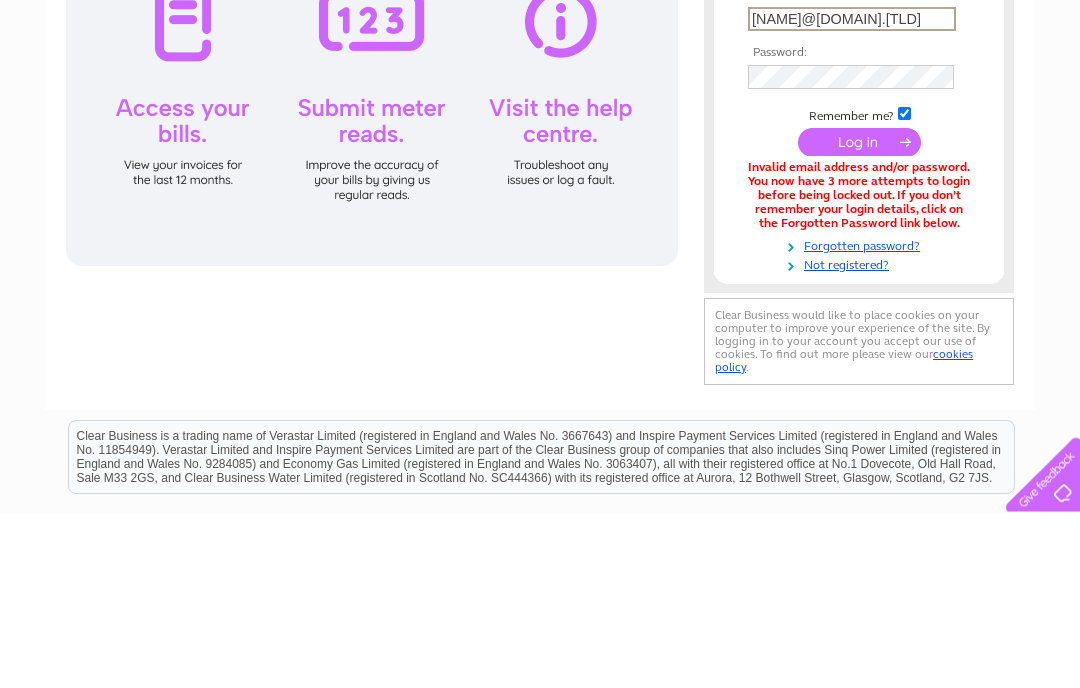 scroll, scrollTop: 0, scrollLeft: 0, axis: both 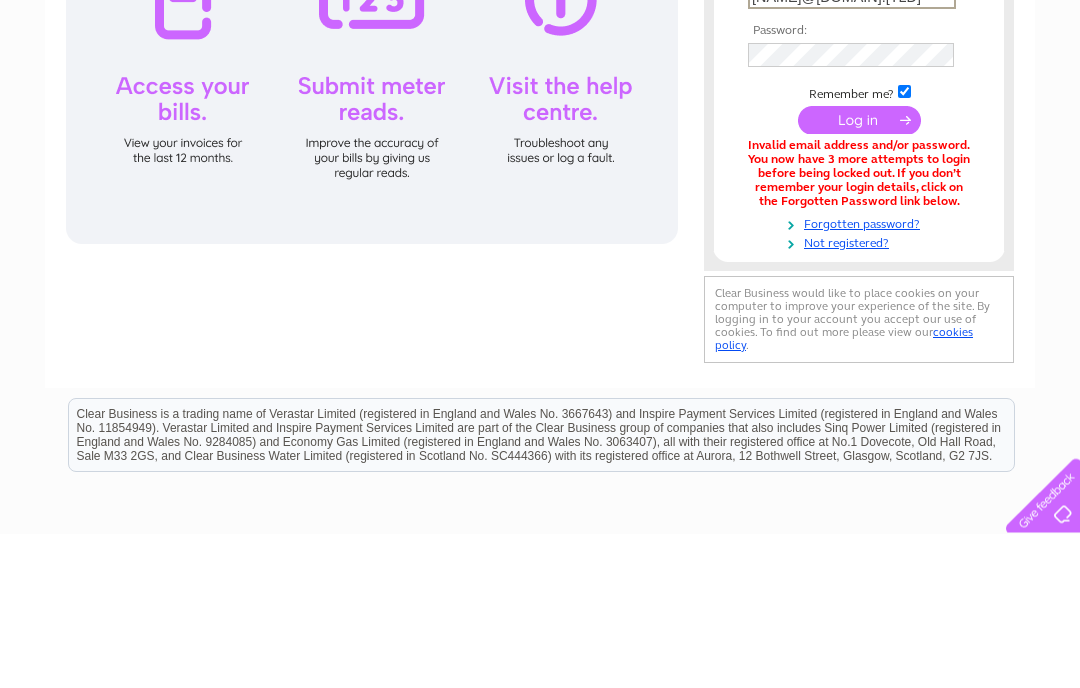 click at bounding box center (372, 224) 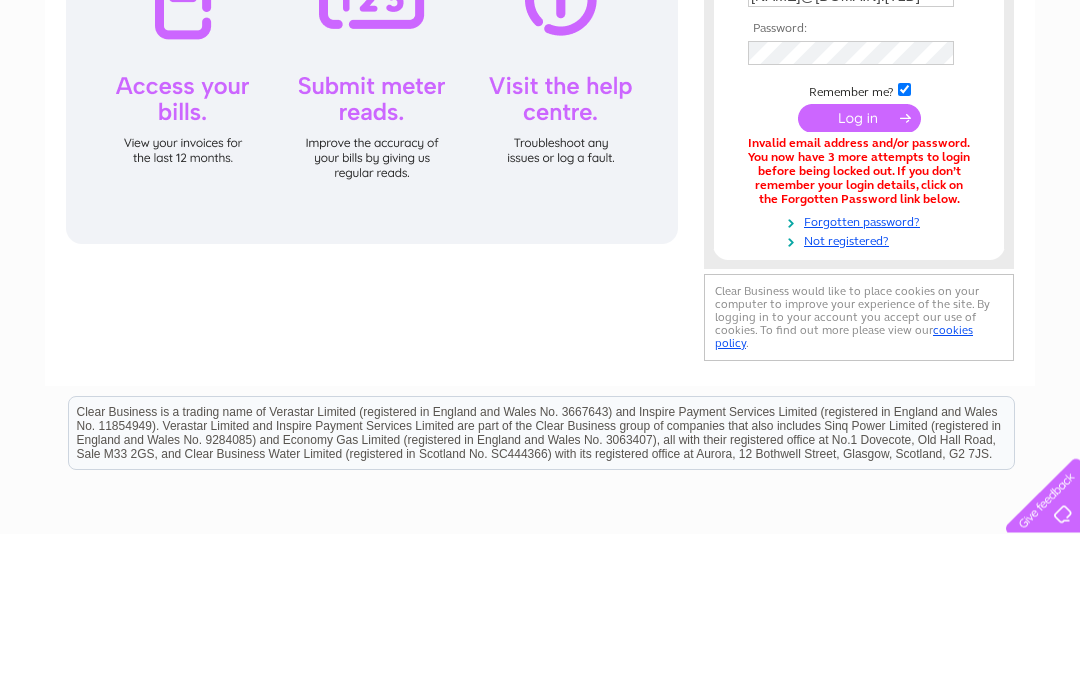 scroll, scrollTop: 155, scrollLeft: 0, axis: vertical 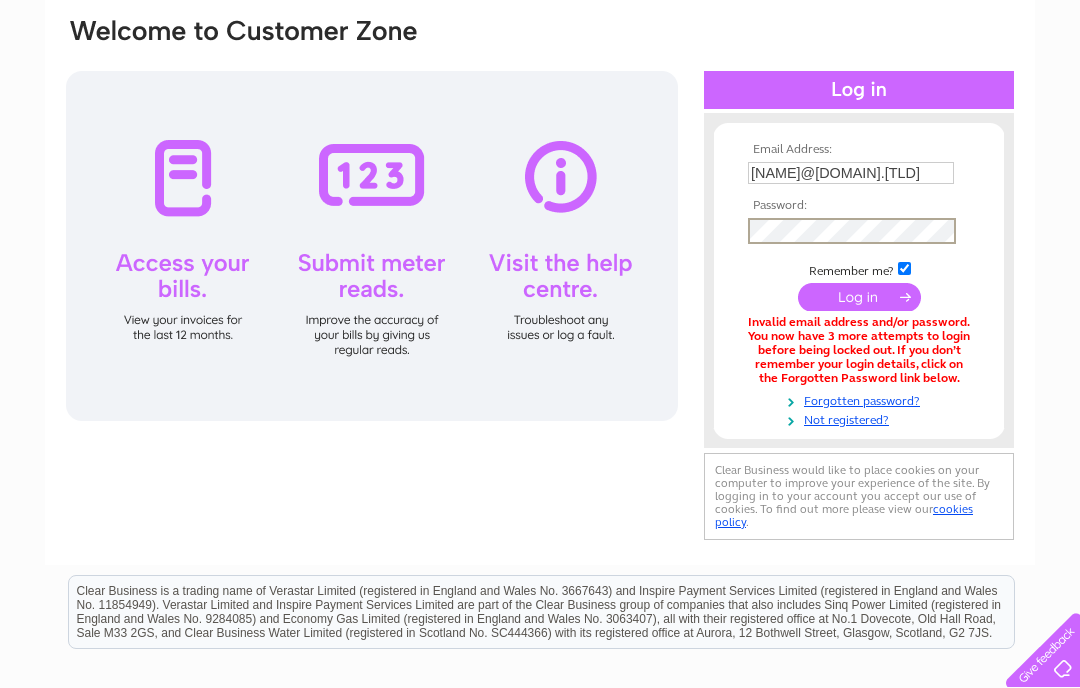 click at bounding box center (859, 297) 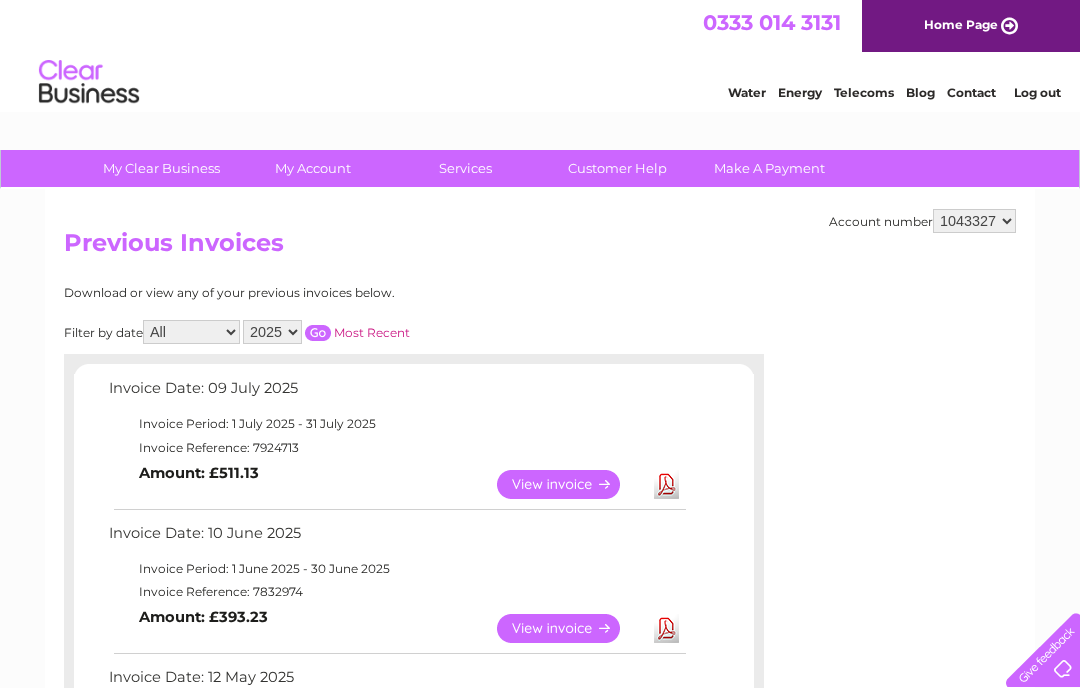 scroll, scrollTop: 0, scrollLeft: 0, axis: both 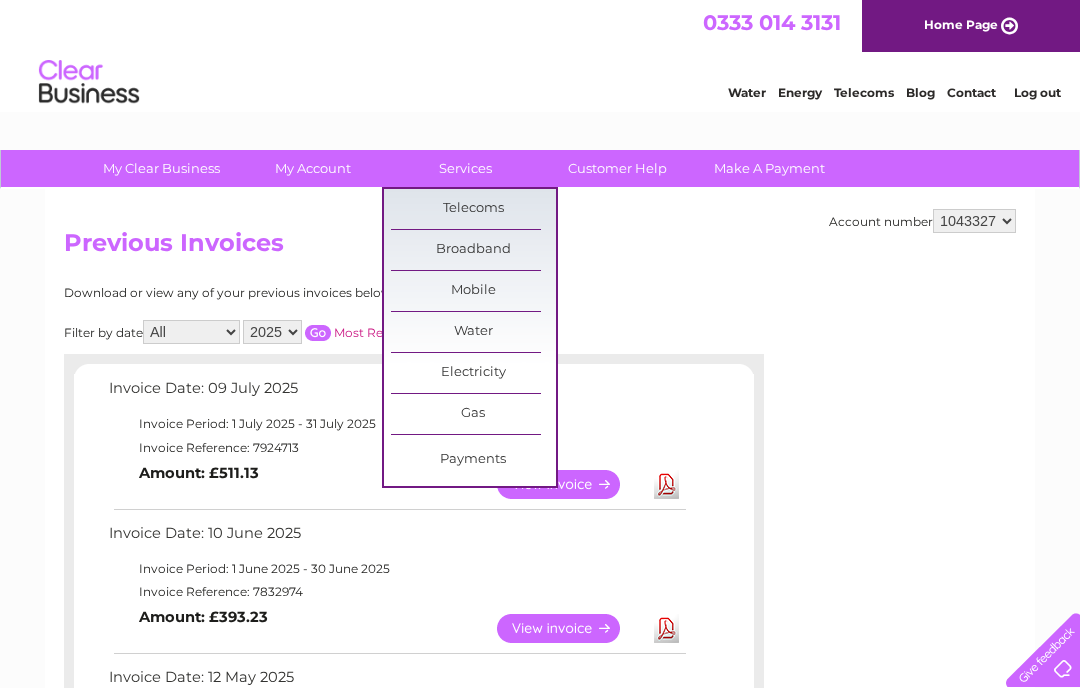 click on "Payments" at bounding box center [473, 460] 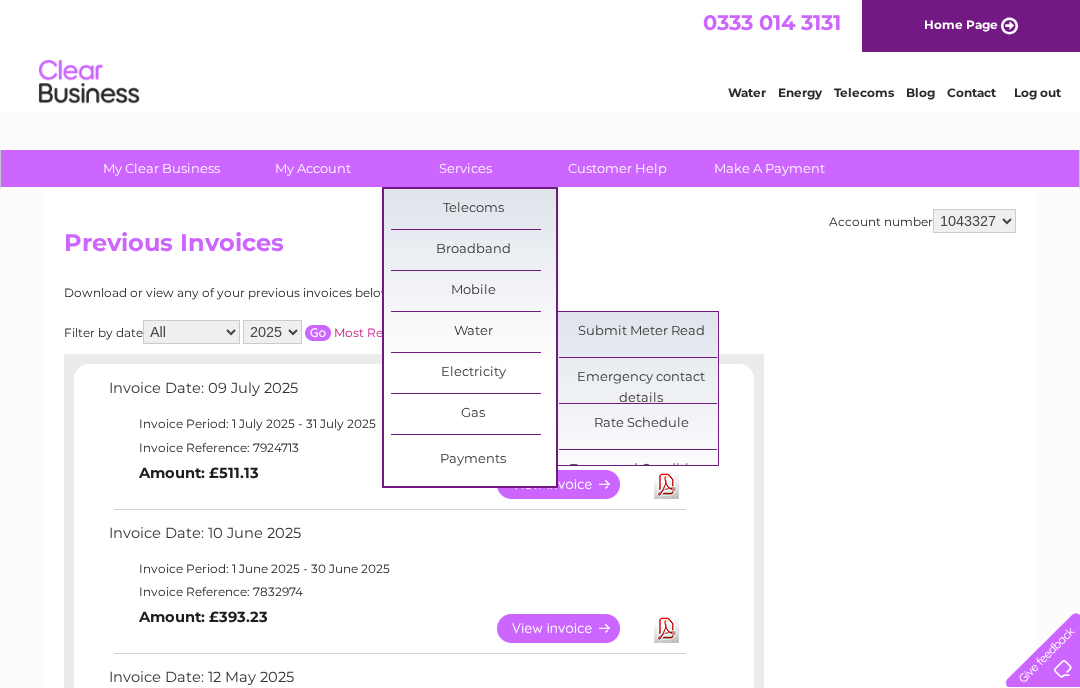 click on "Payments" at bounding box center (473, 460) 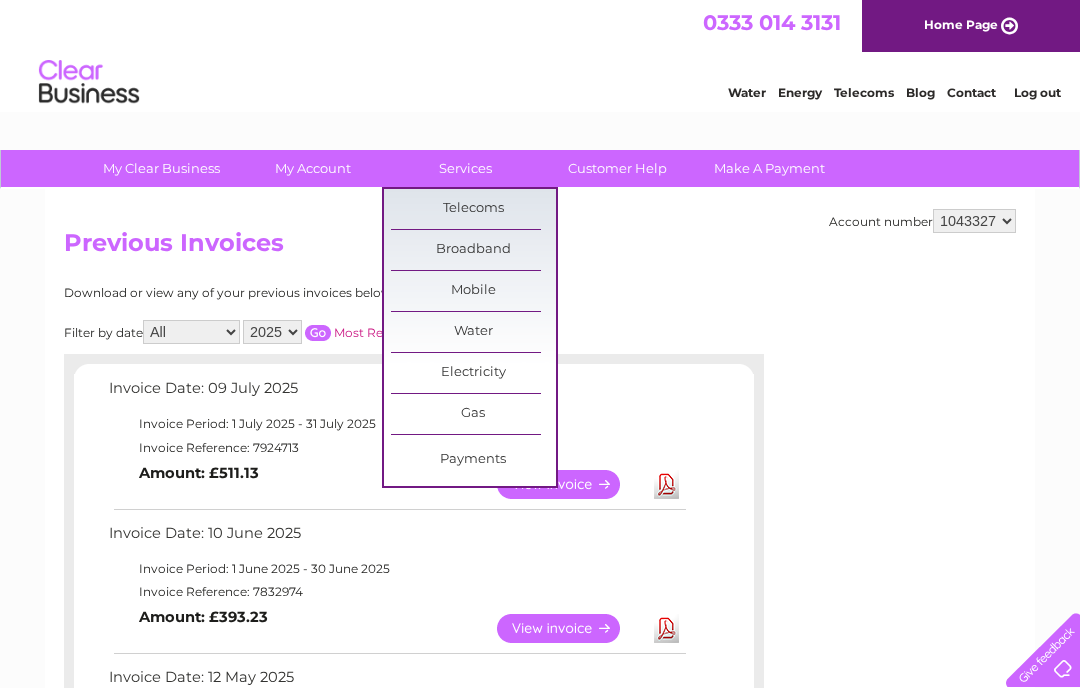 click on "Invoice Date: [DATE] [MONTH] [YEAR]
Invoice Period: [DATE] [MONTH] [YEAR] -  [DATE] [MONTH] [YEAR]
Invoice Reference: [REFERENCE]
View
Download" at bounding box center [414, 872] 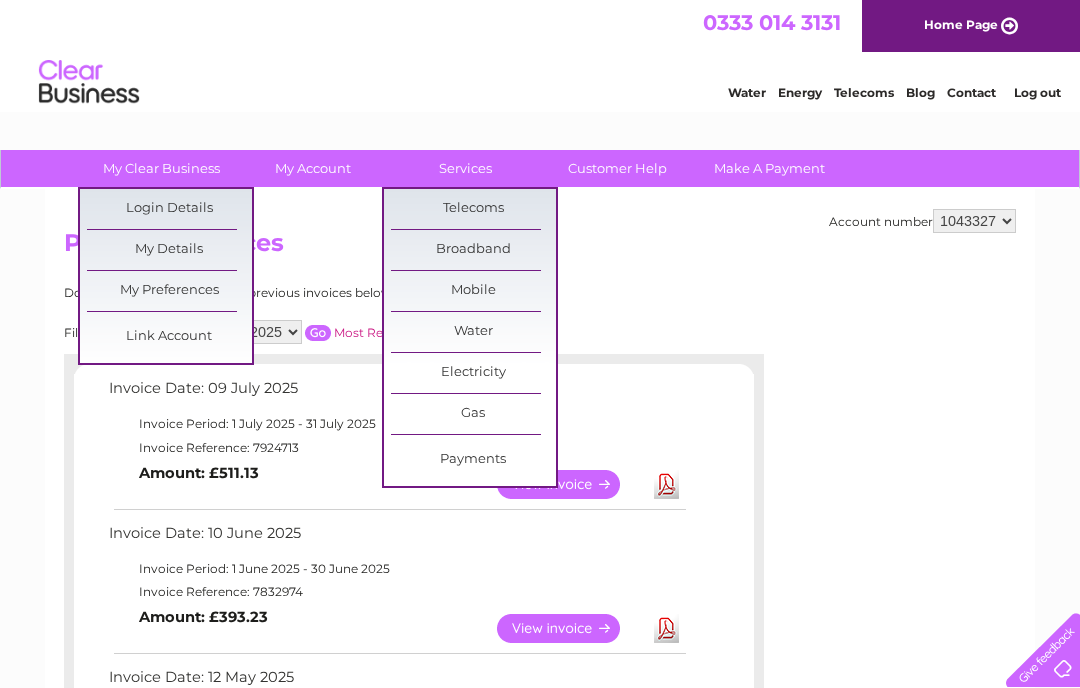 click on "My Details" at bounding box center [169, 250] 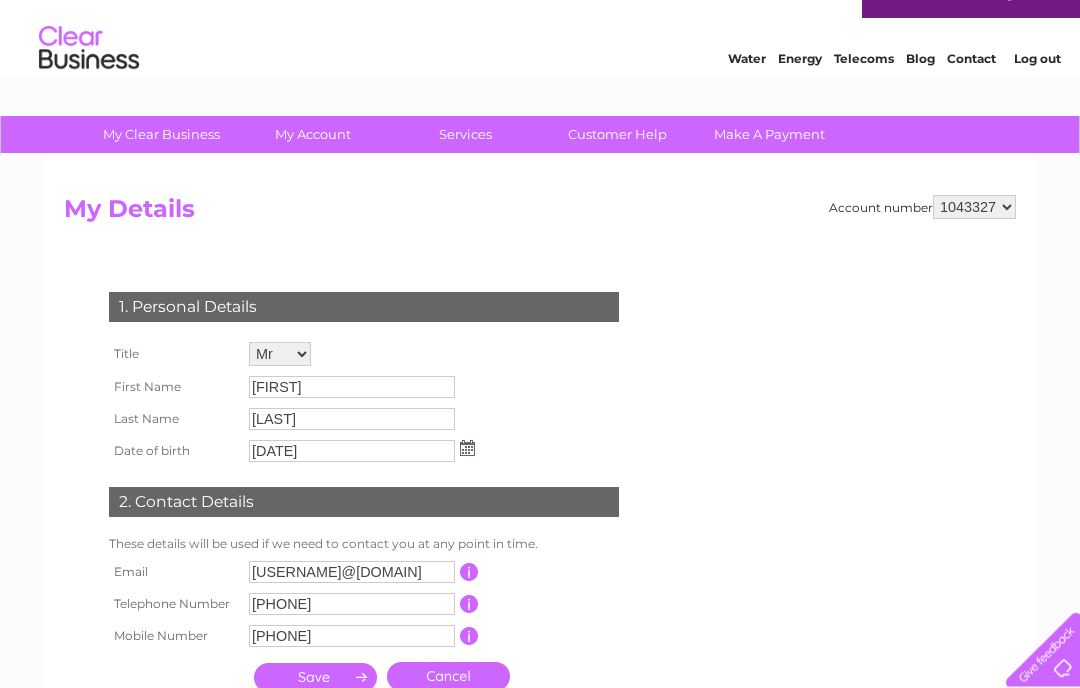 scroll, scrollTop: 0, scrollLeft: 0, axis: both 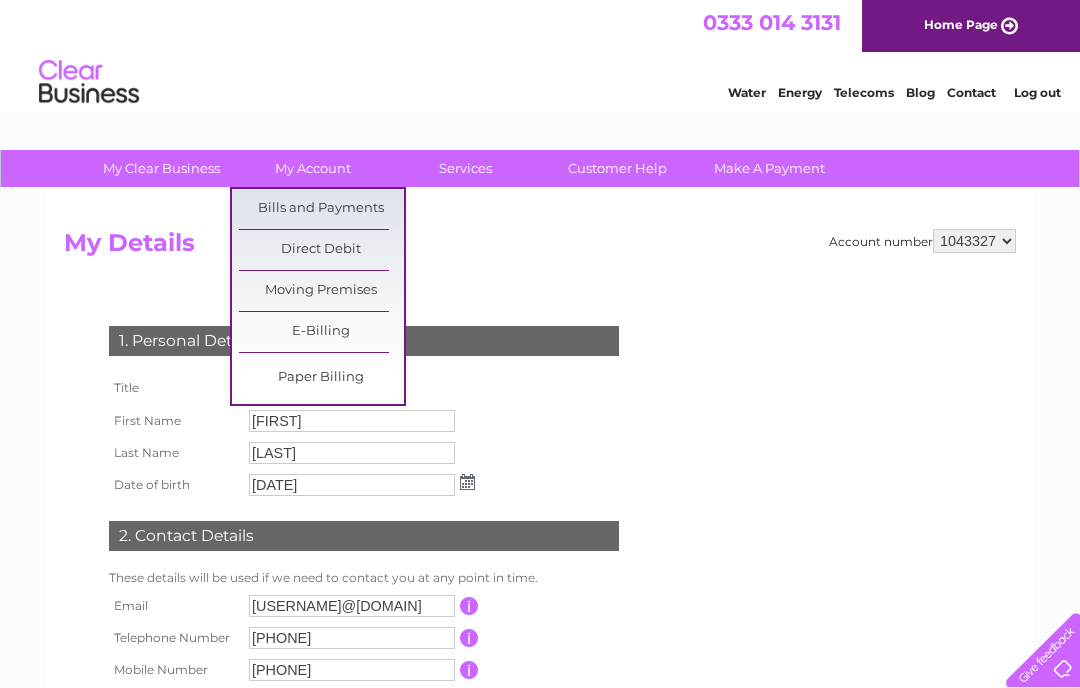 click on "Bills and Payments" at bounding box center (321, 209) 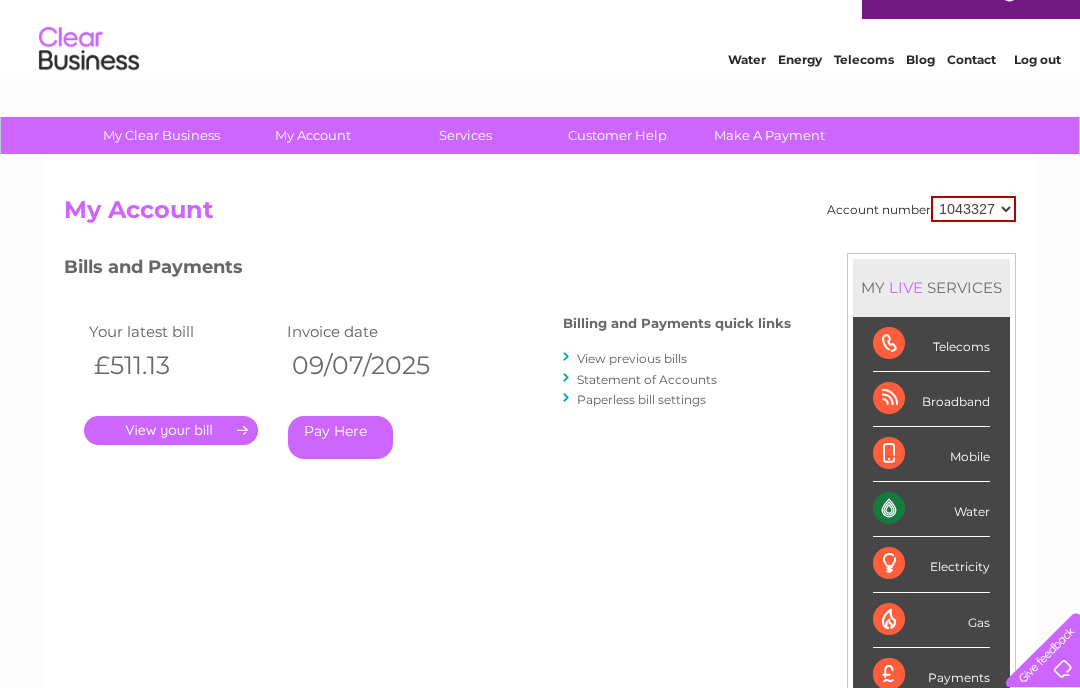 scroll, scrollTop: 32, scrollLeft: 0, axis: vertical 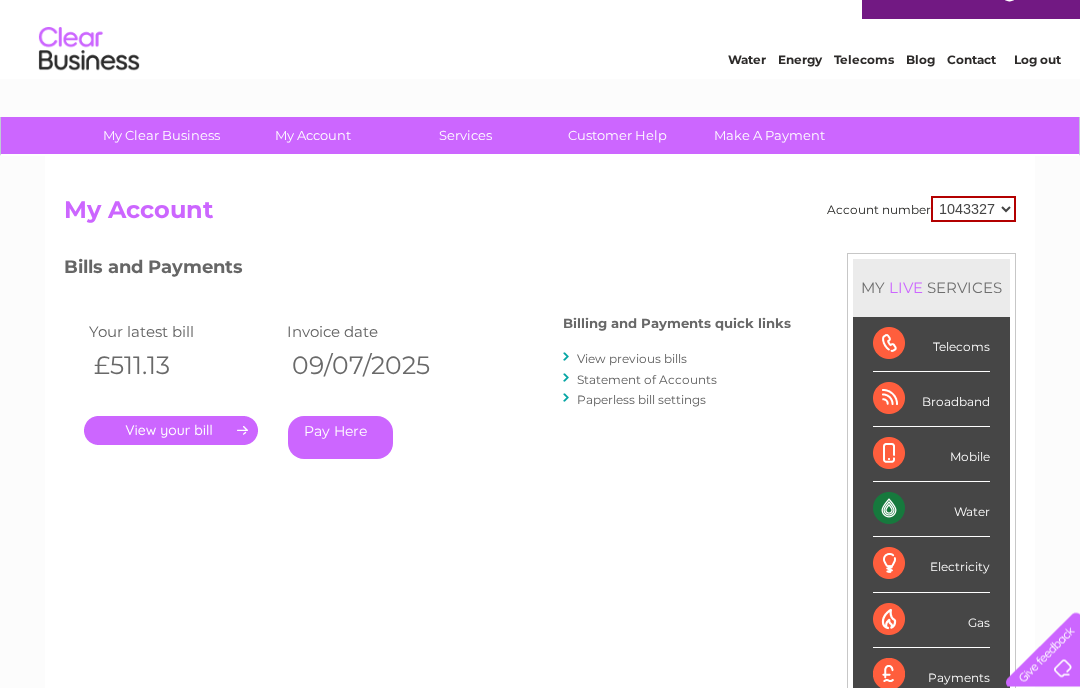 click on "View previous bills" at bounding box center [632, 359] 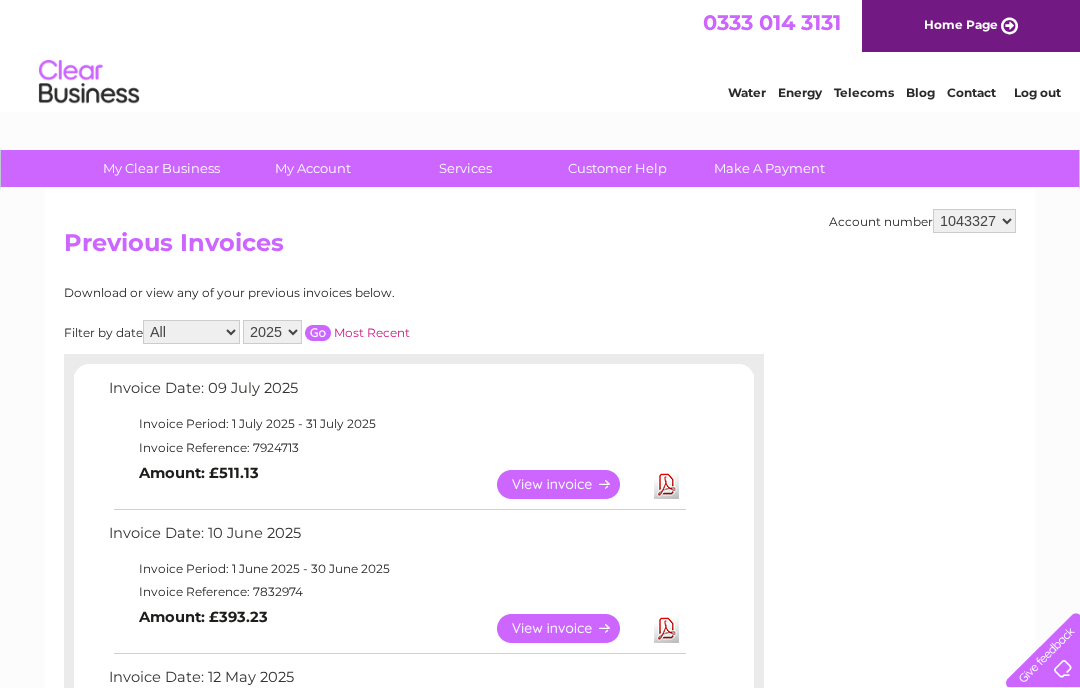 scroll, scrollTop: 0, scrollLeft: 0, axis: both 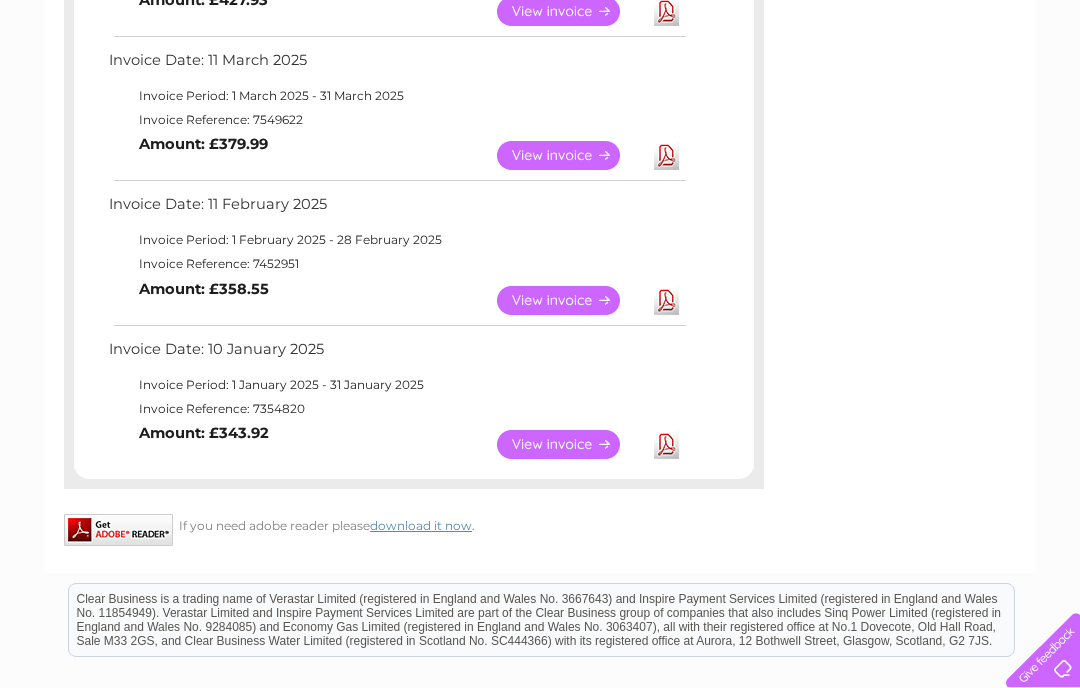 click on "Download" at bounding box center (666, 444) 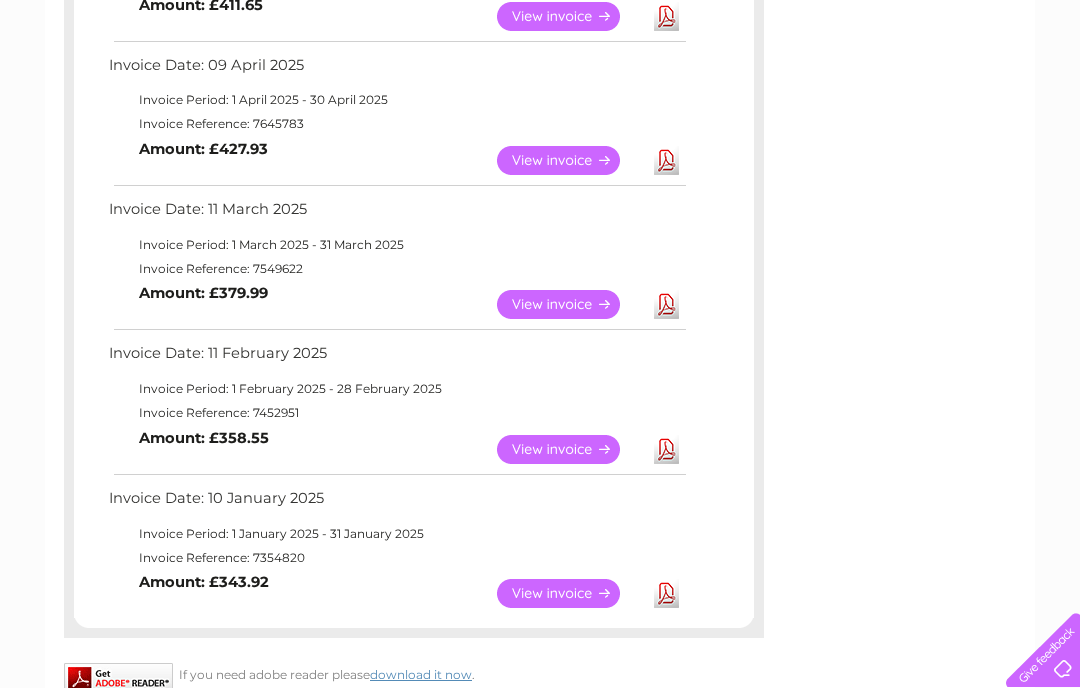 scroll, scrollTop: 747, scrollLeft: 0, axis: vertical 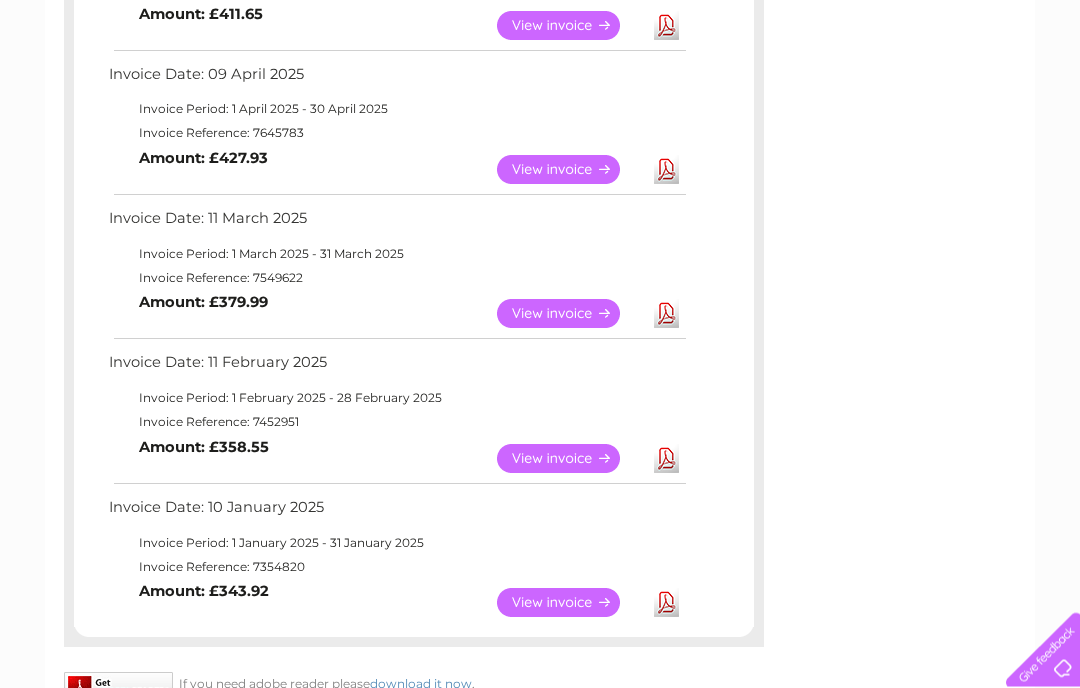 click on "Download" at bounding box center (666, 459) 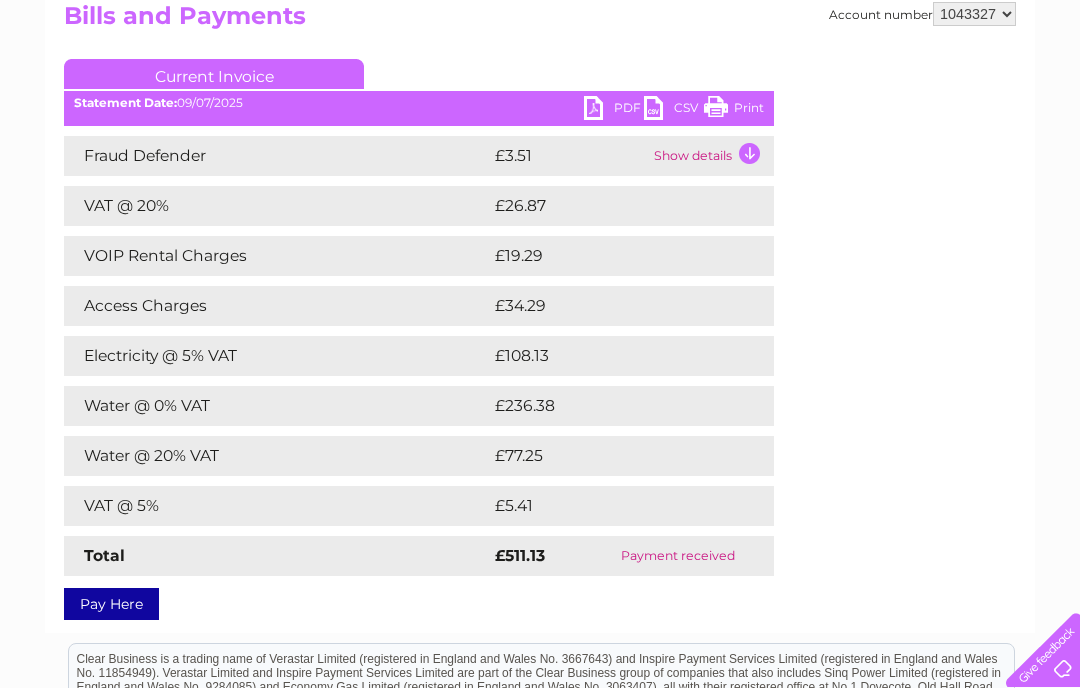 scroll, scrollTop: 123, scrollLeft: 0, axis: vertical 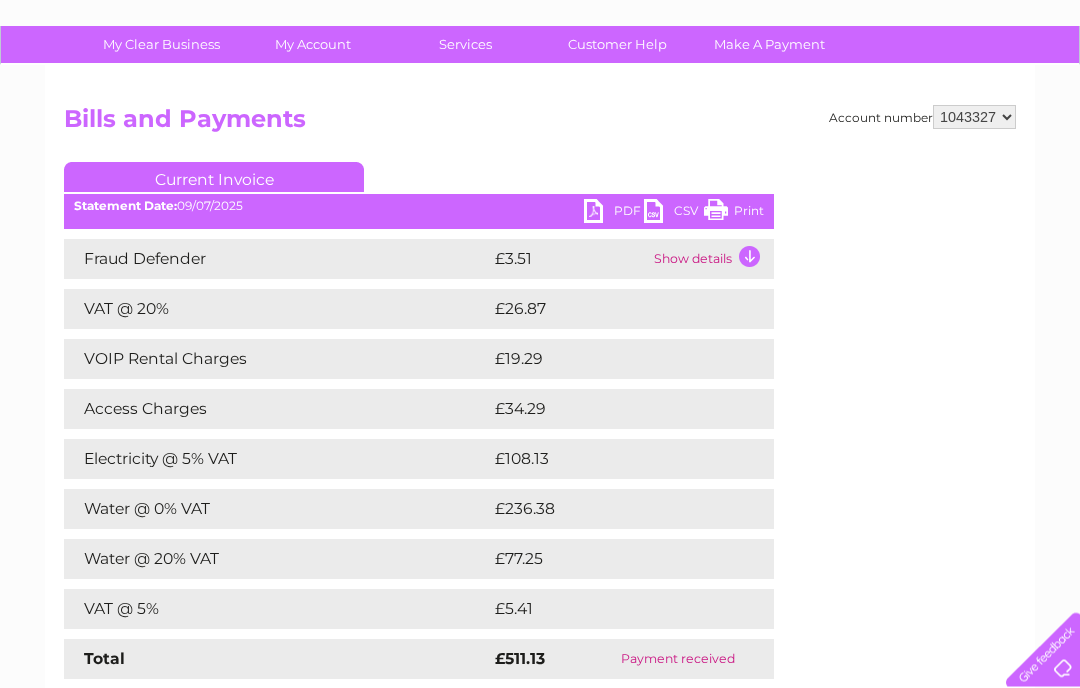 click on "PDF" at bounding box center (614, 214) 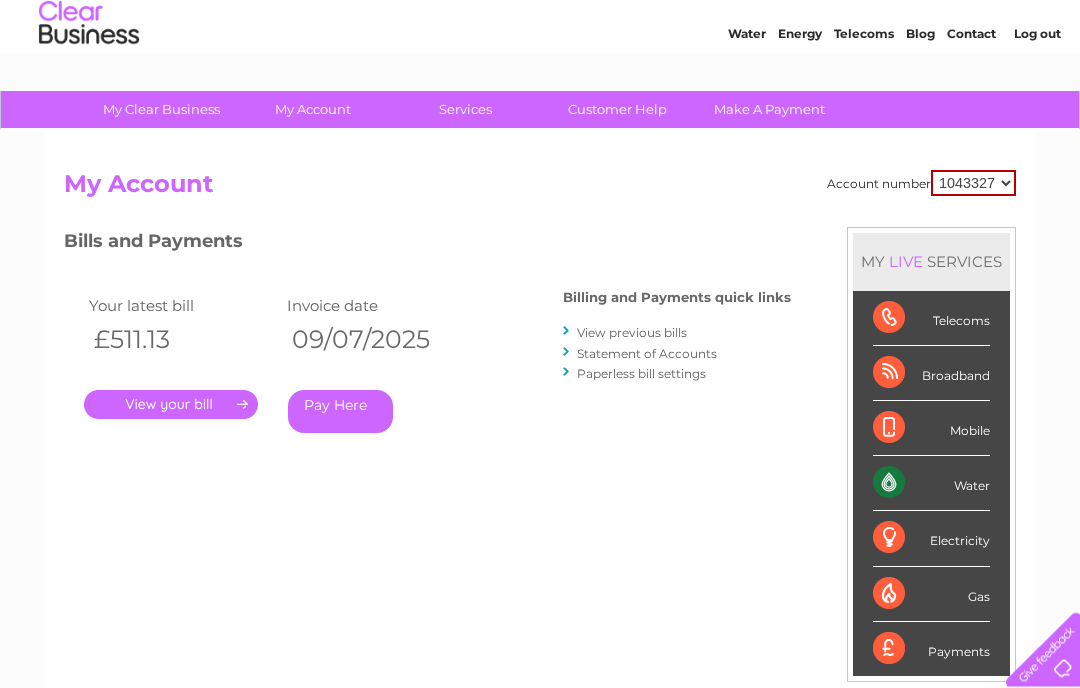 scroll, scrollTop: 59, scrollLeft: 0, axis: vertical 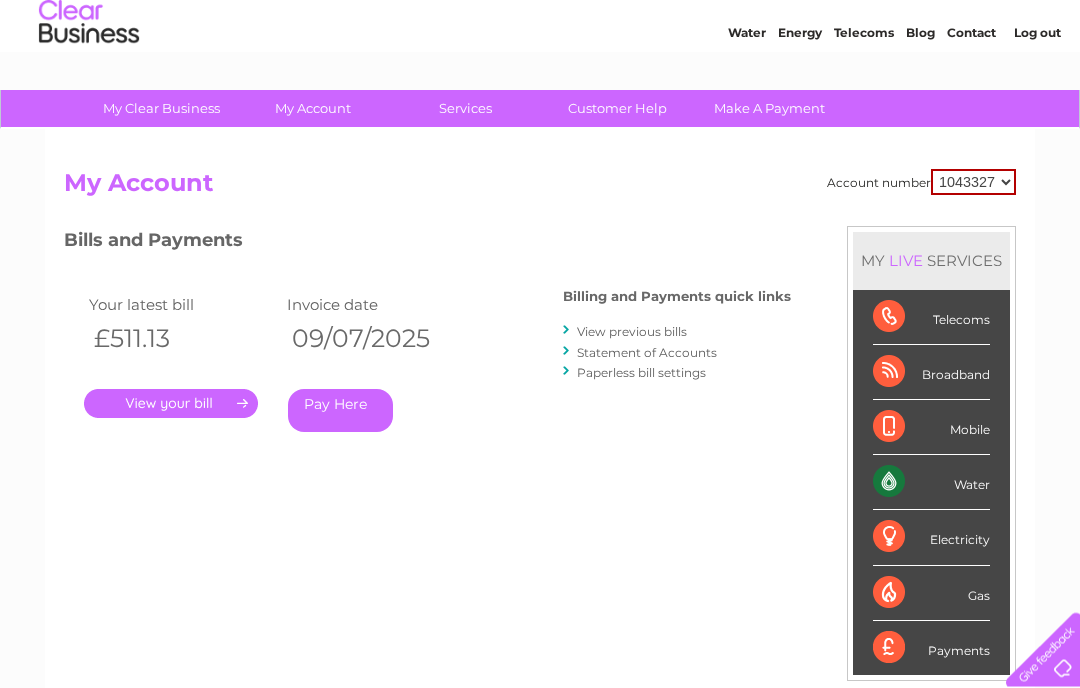 click on "Payments" at bounding box center (931, 649) 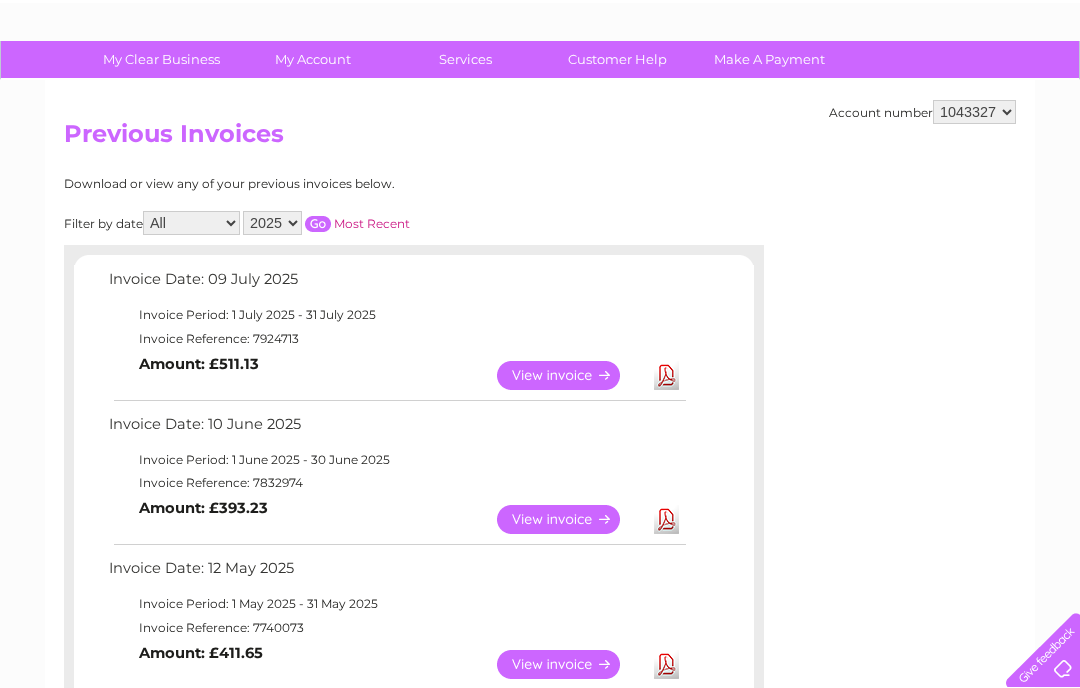 scroll, scrollTop: 108, scrollLeft: 0, axis: vertical 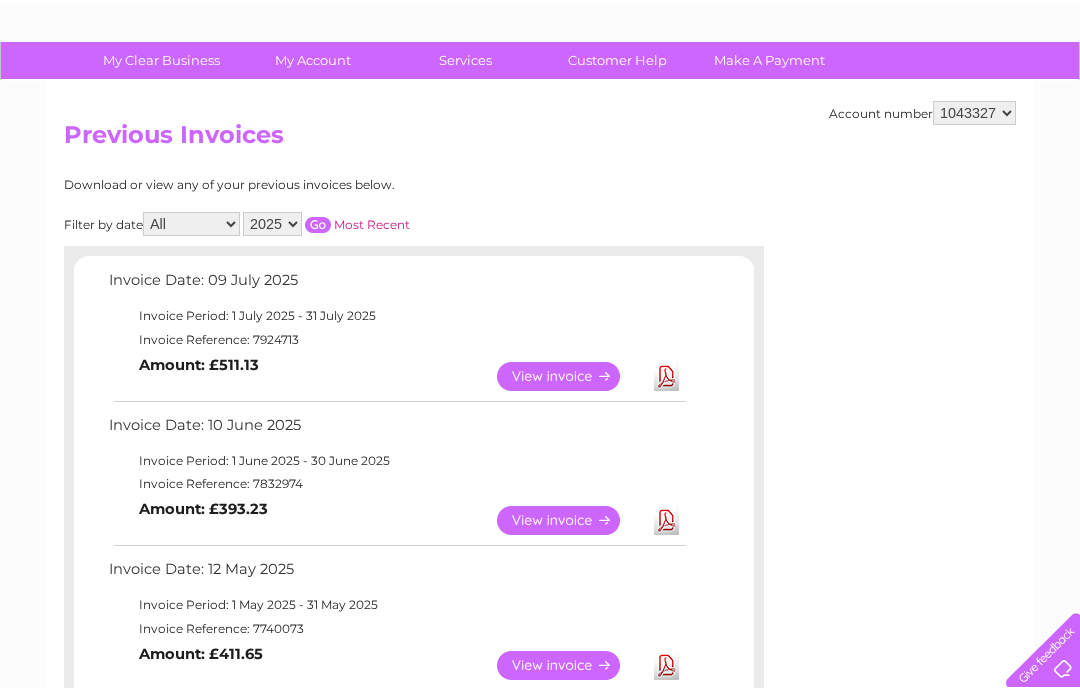 click on "2025
2024
2023
2022" at bounding box center (272, 224) 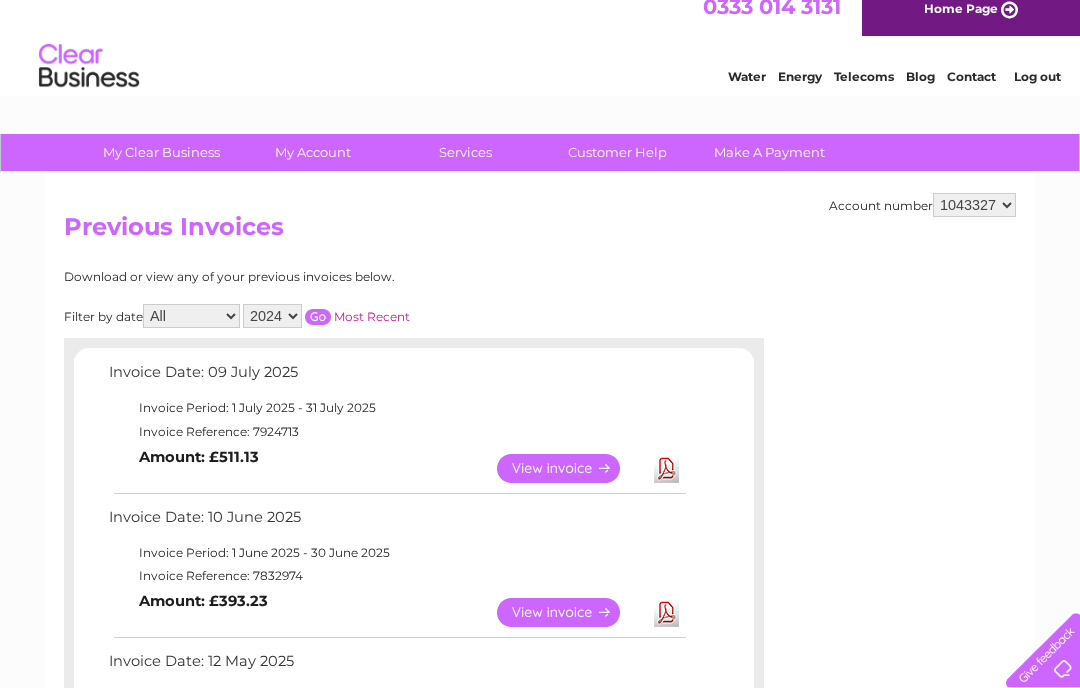 scroll, scrollTop: 0, scrollLeft: 0, axis: both 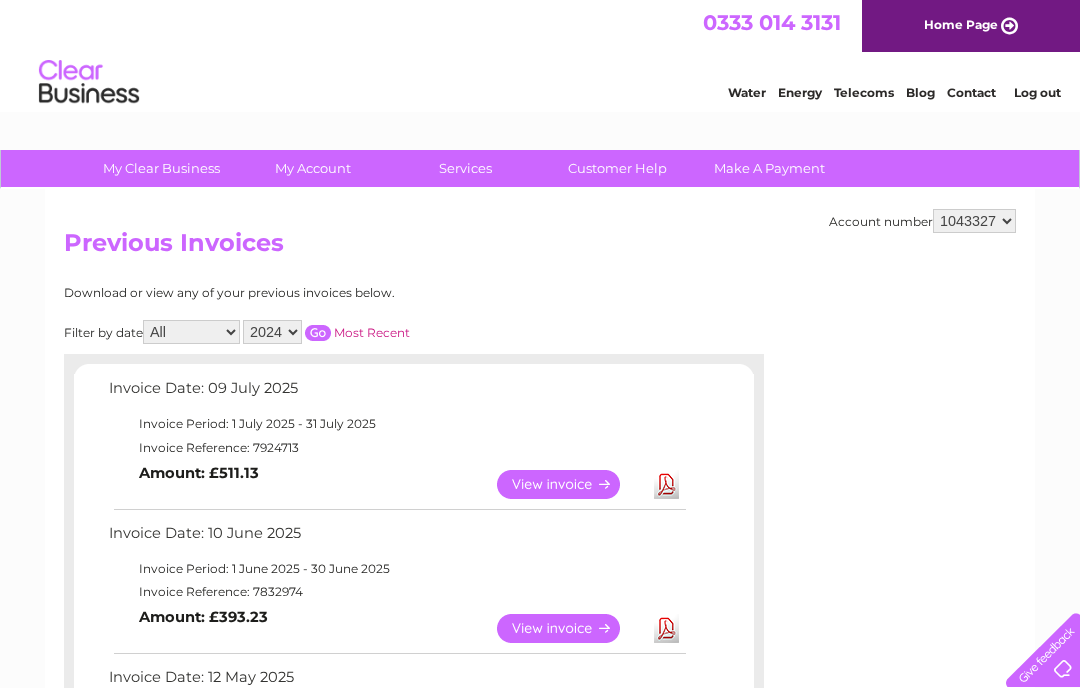 click at bounding box center [318, 333] 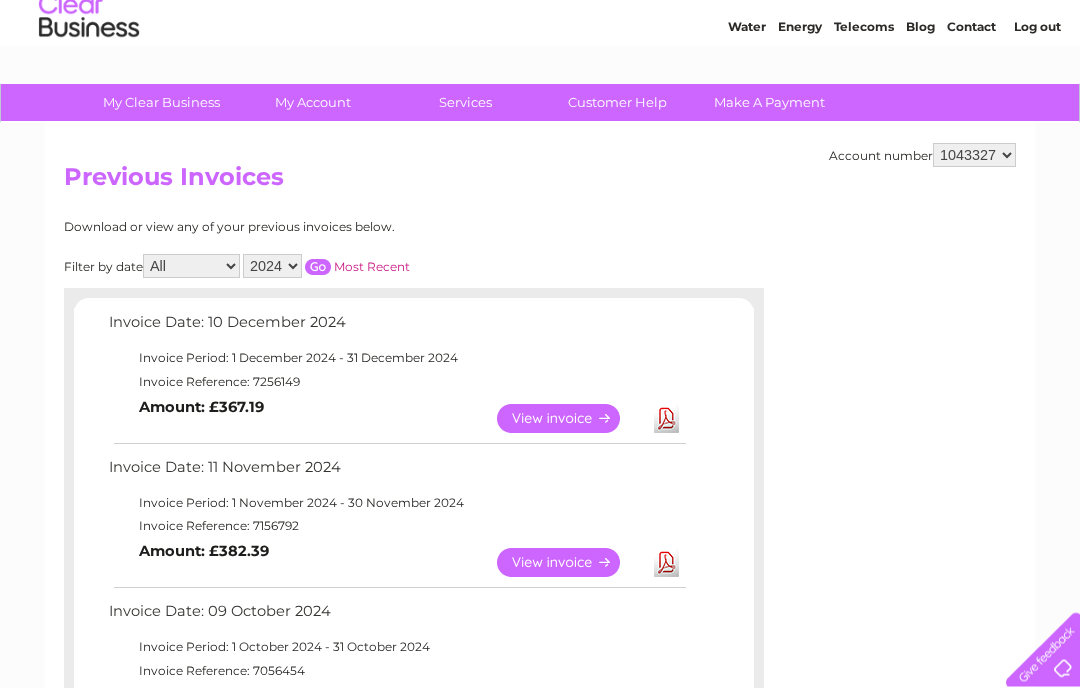 scroll, scrollTop: 71, scrollLeft: 0, axis: vertical 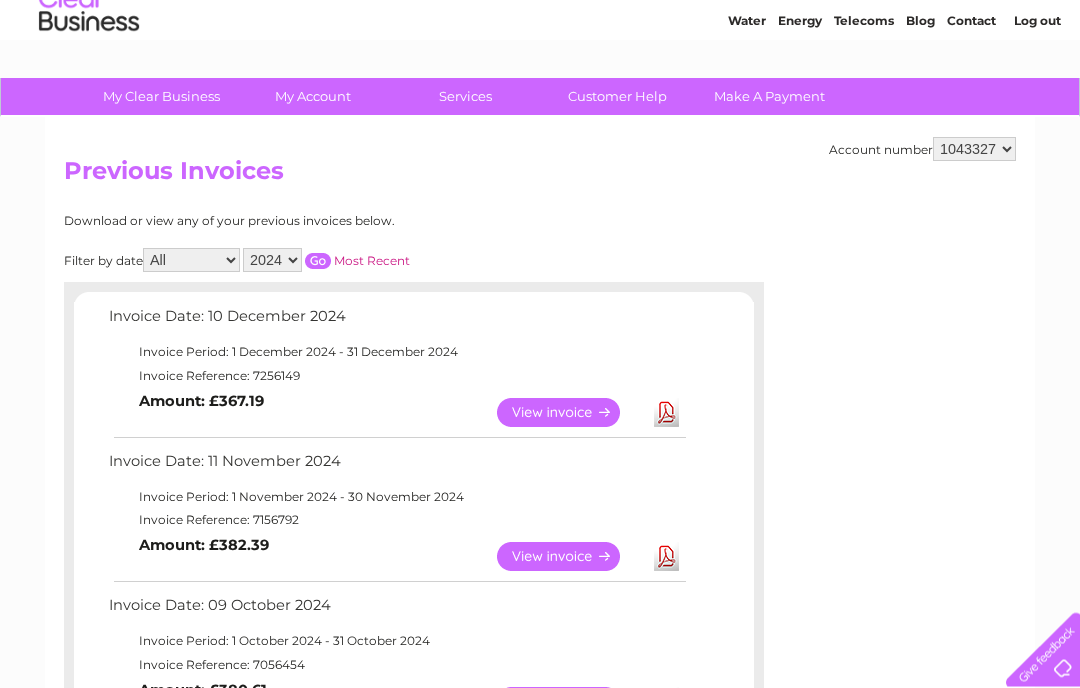 click on "View" at bounding box center (570, 557) 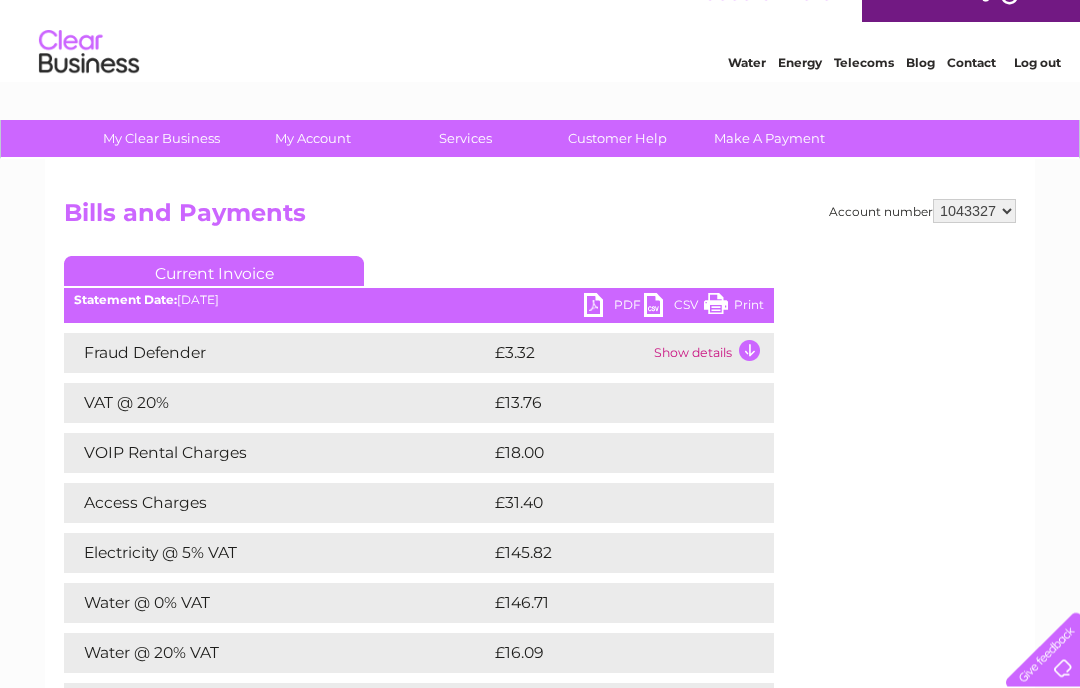 scroll, scrollTop: 0, scrollLeft: 0, axis: both 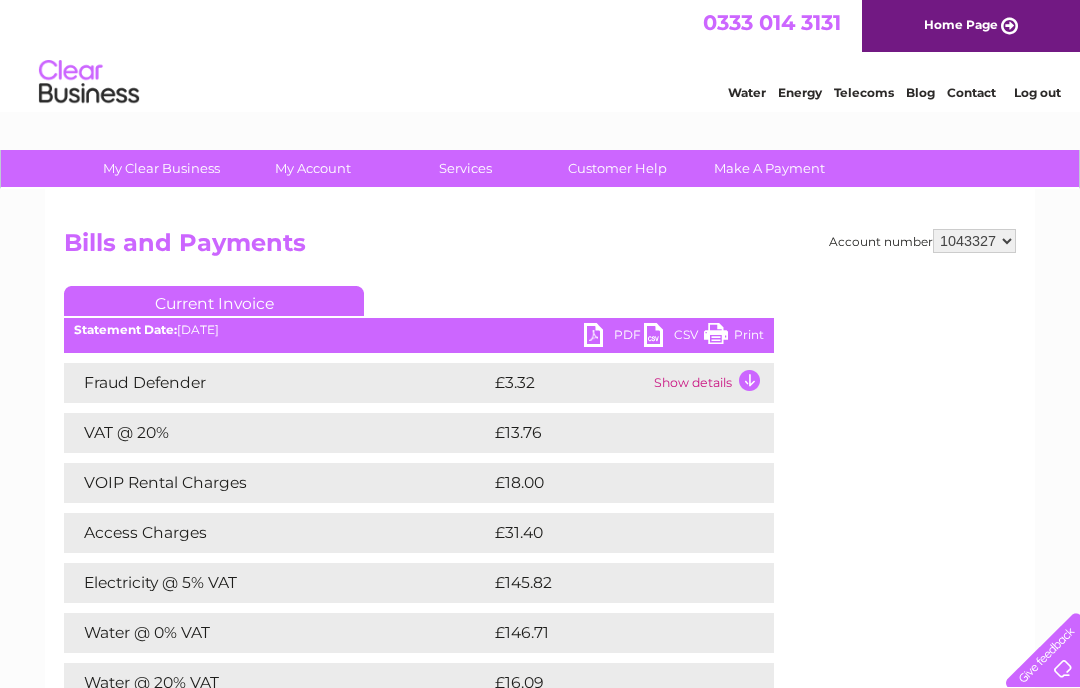 click on "PDF" at bounding box center [614, 337] 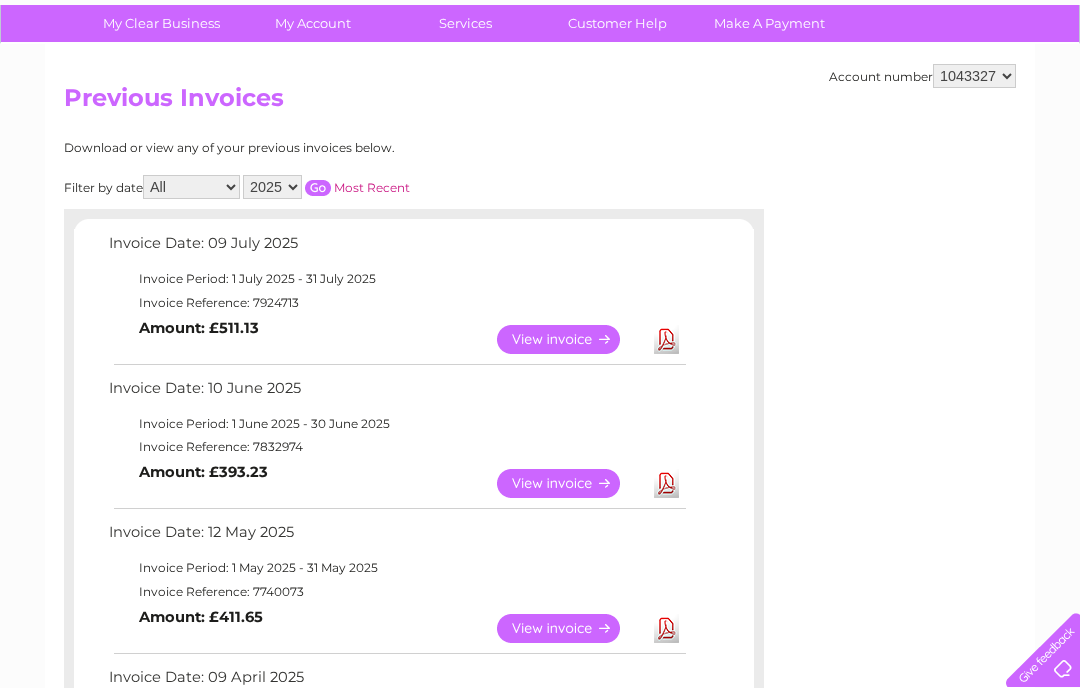 scroll, scrollTop: 0, scrollLeft: 0, axis: both 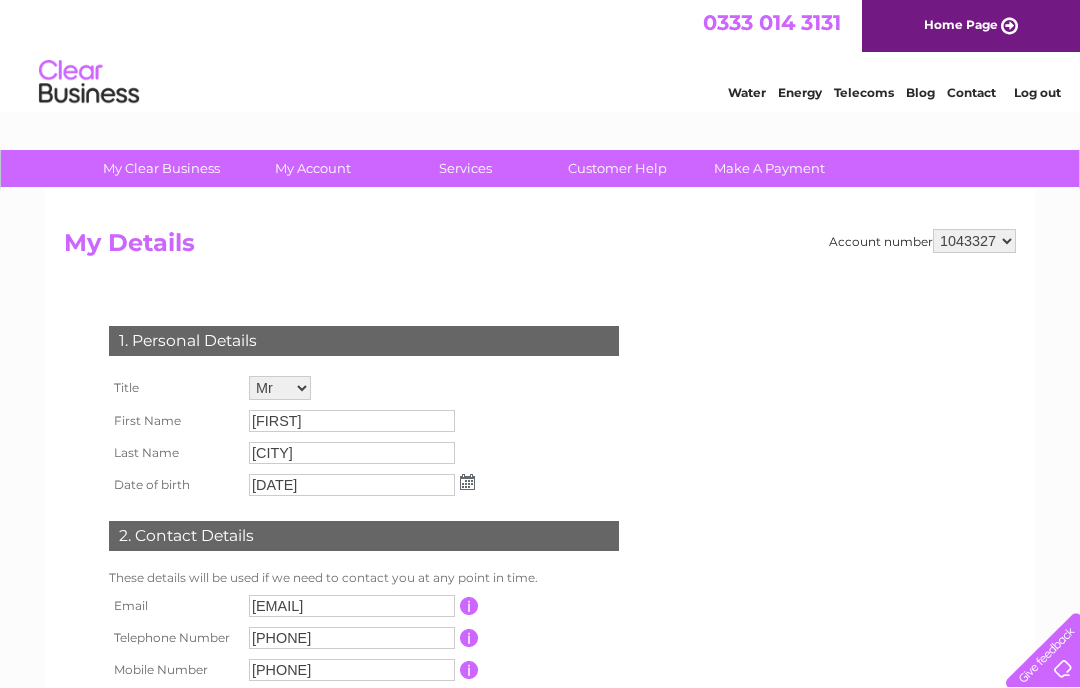 click on "Customer Help" at bounding box center (617, 168) 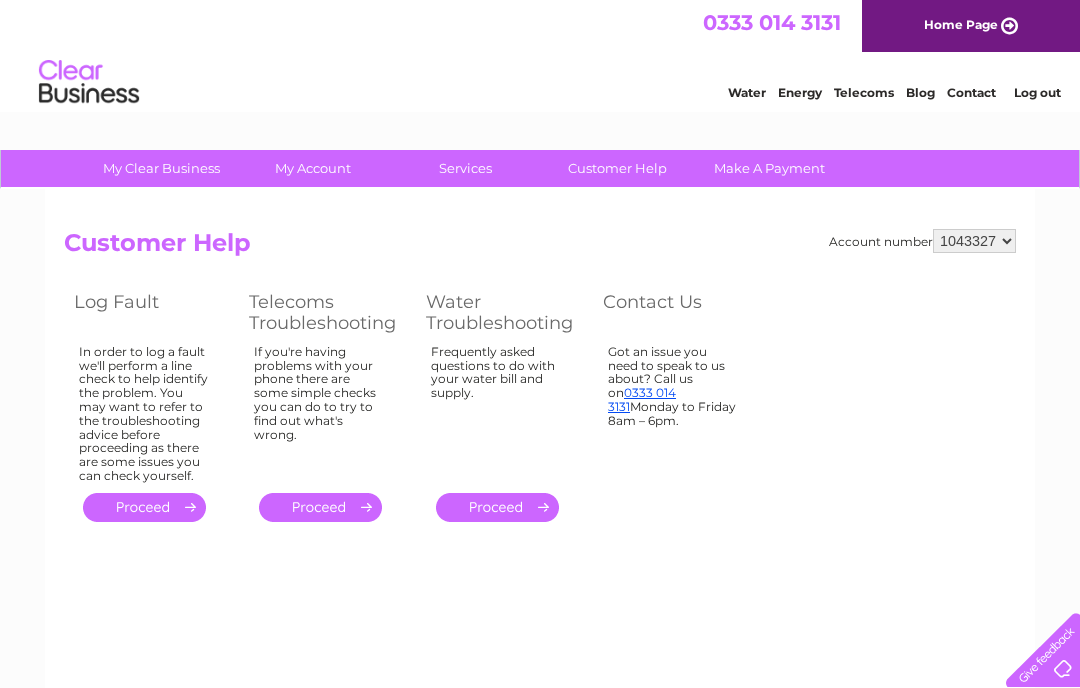 scroll, scrollTop: 0, scrollLeft: 0, axis: both 